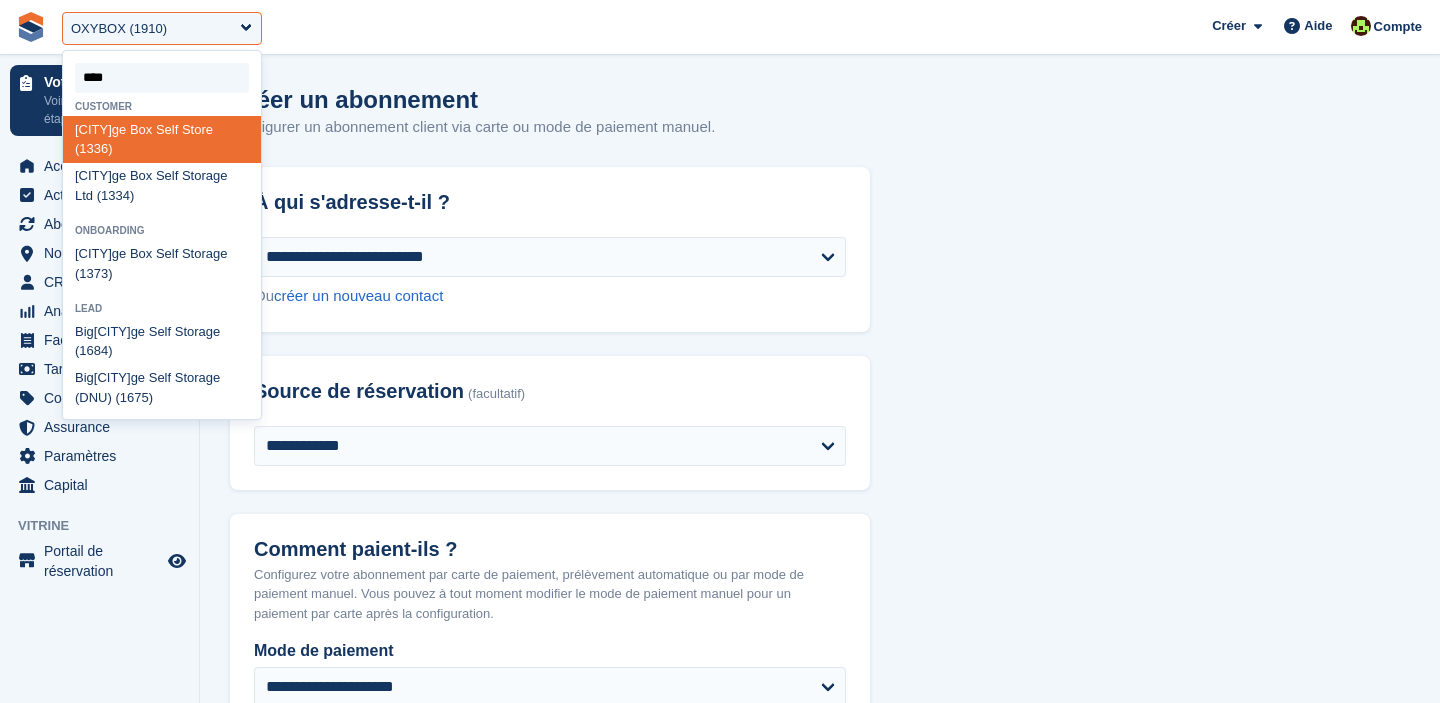 scroll, scrollTop: 459, scrollLeft: 0, axis: vertical 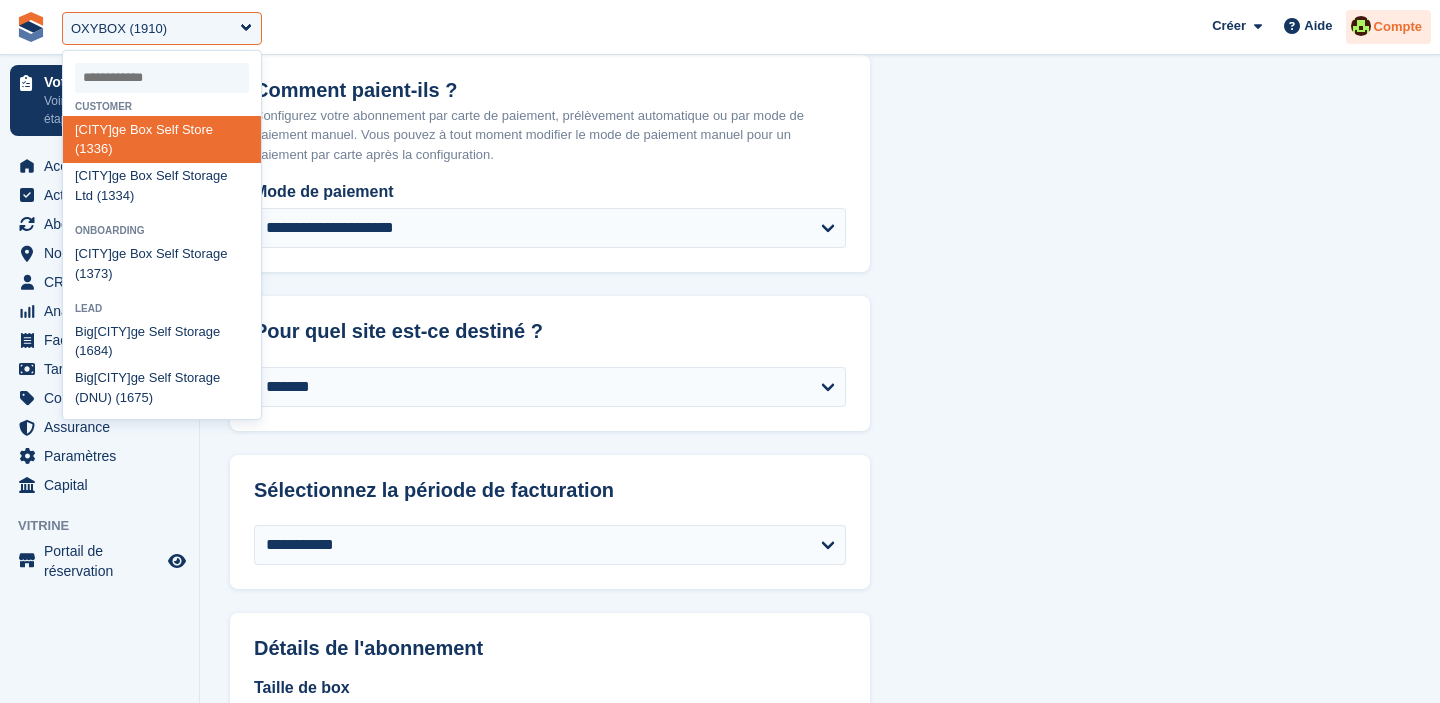 click on "Compte" at bounding box center (1398, 27) 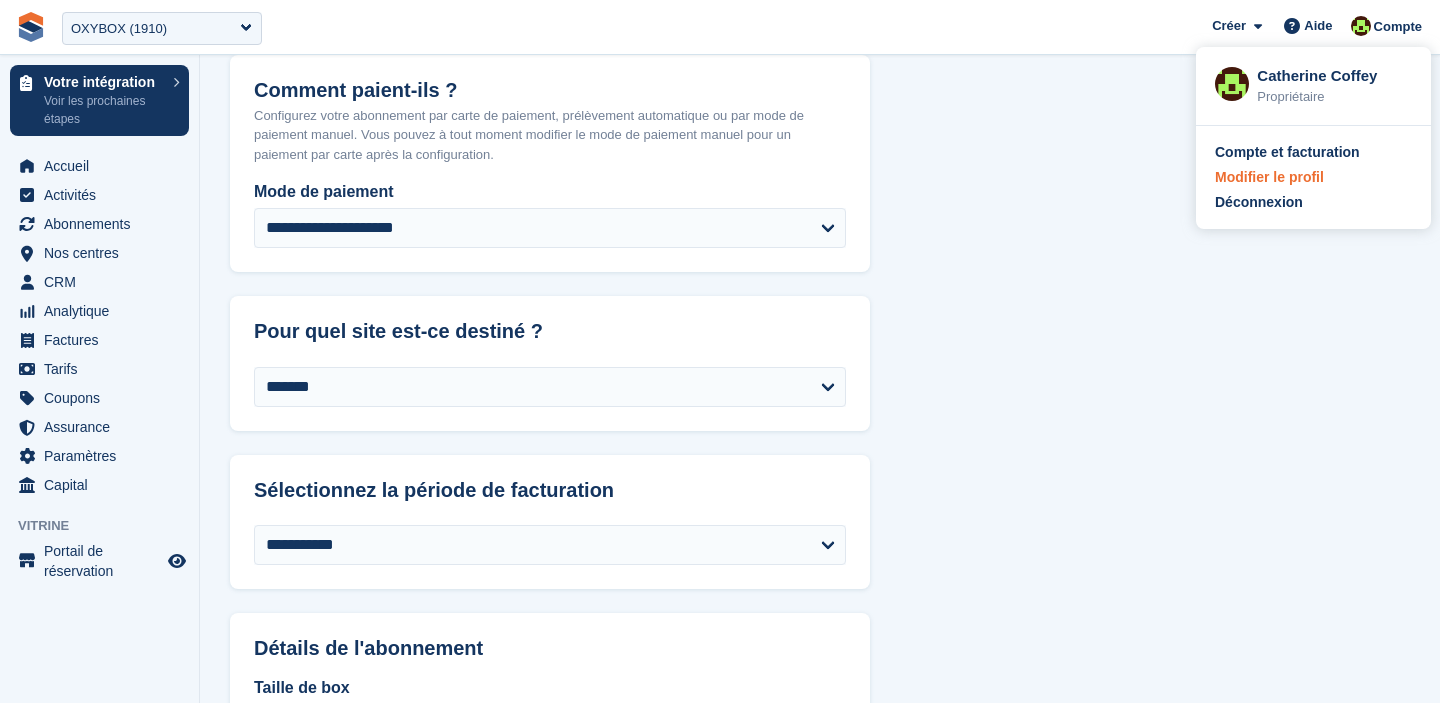 click on "Modifier le profil" at bounding box center [1269, 177] 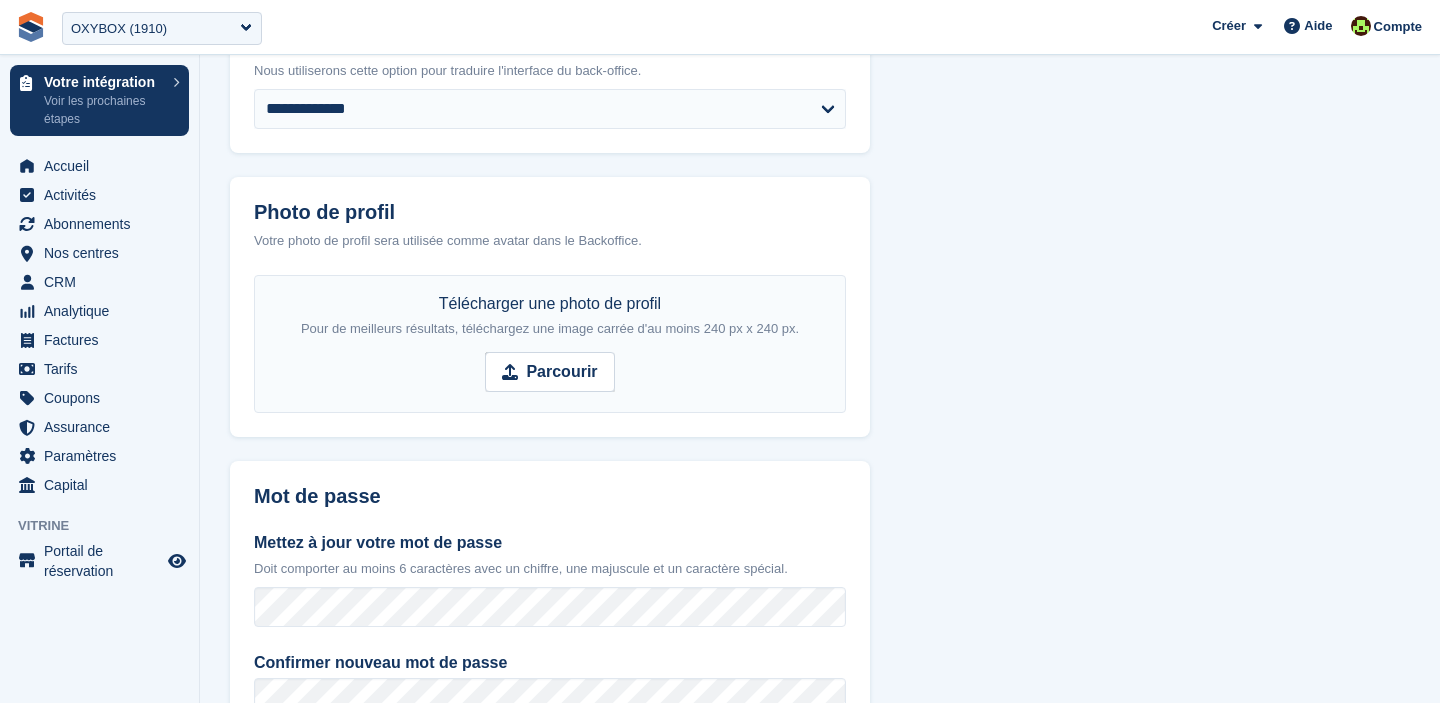scroll, scrollTop: 0, scrollLeft: 0, axis: both 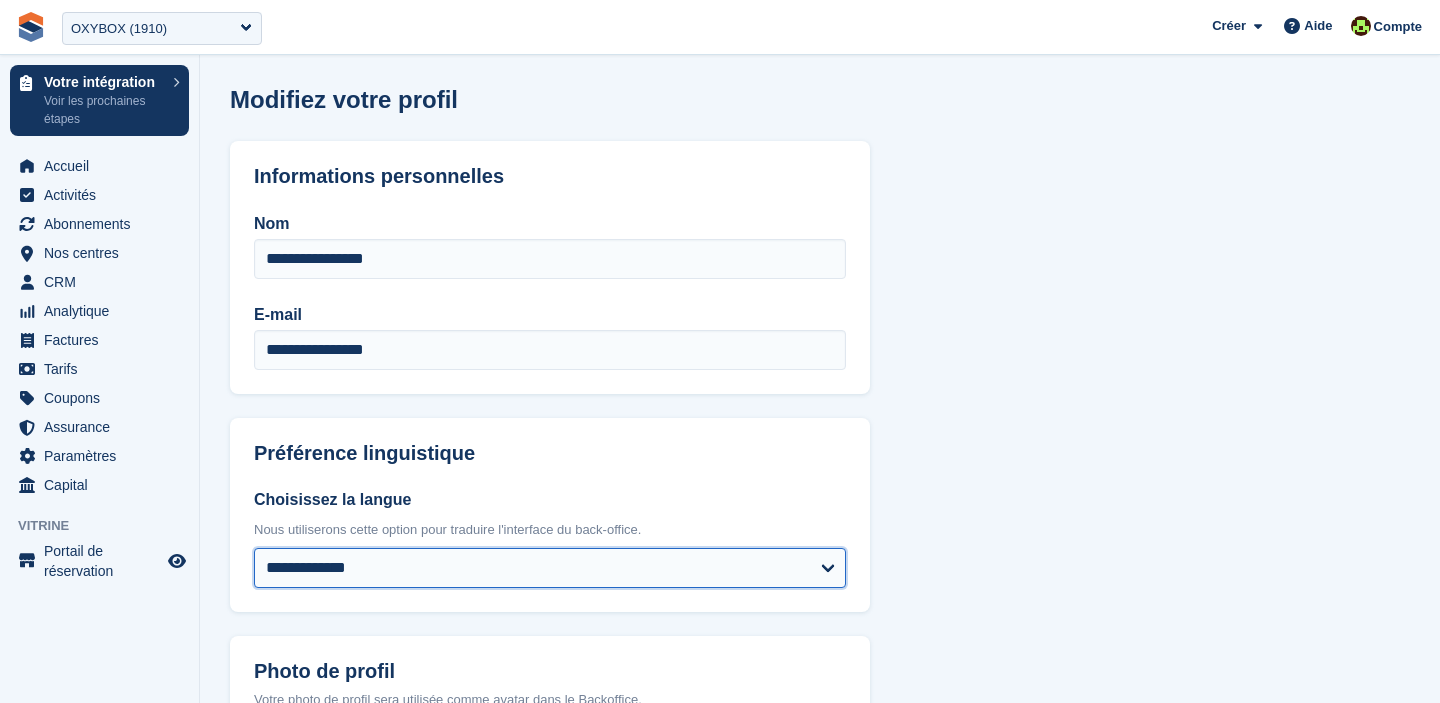 click on "**********" at bounding box center [550, 568] 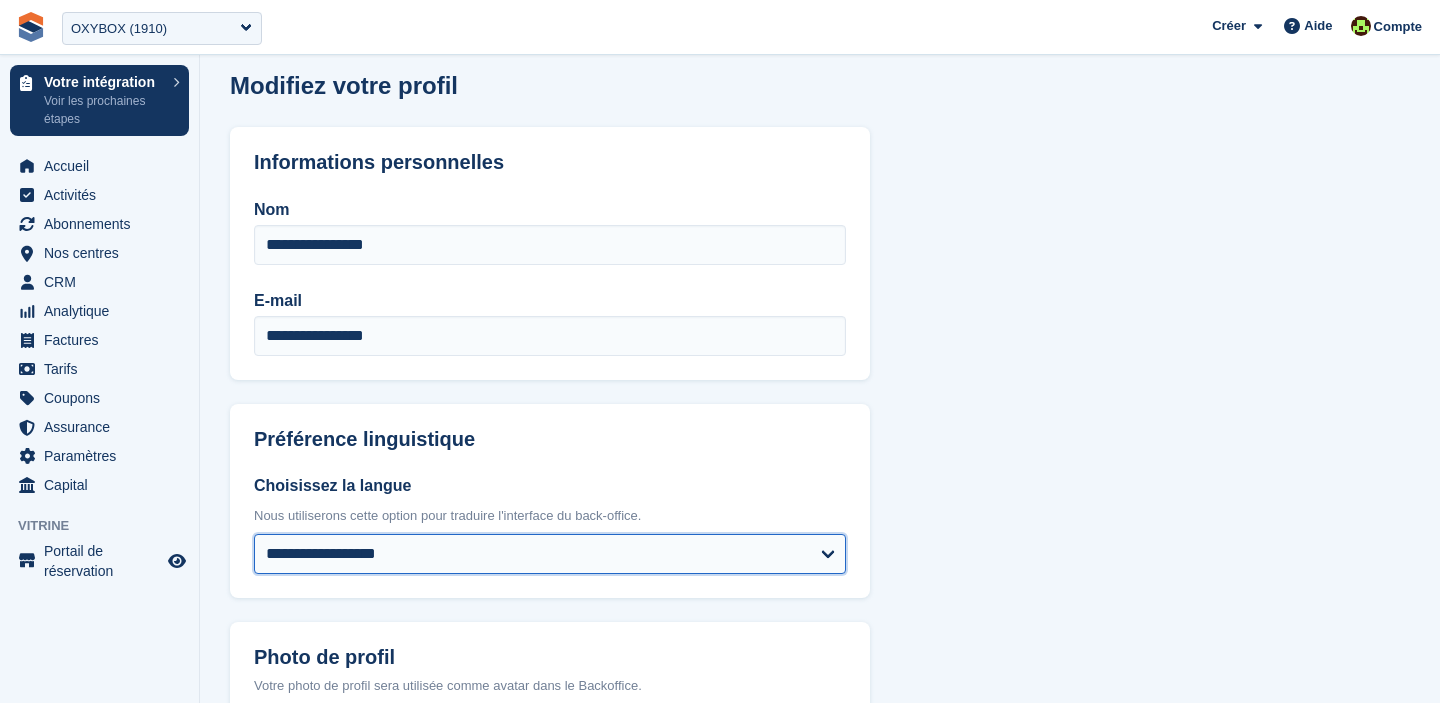 scroll, scrollTop: 821, scrollLeft: 0, axis: vertical 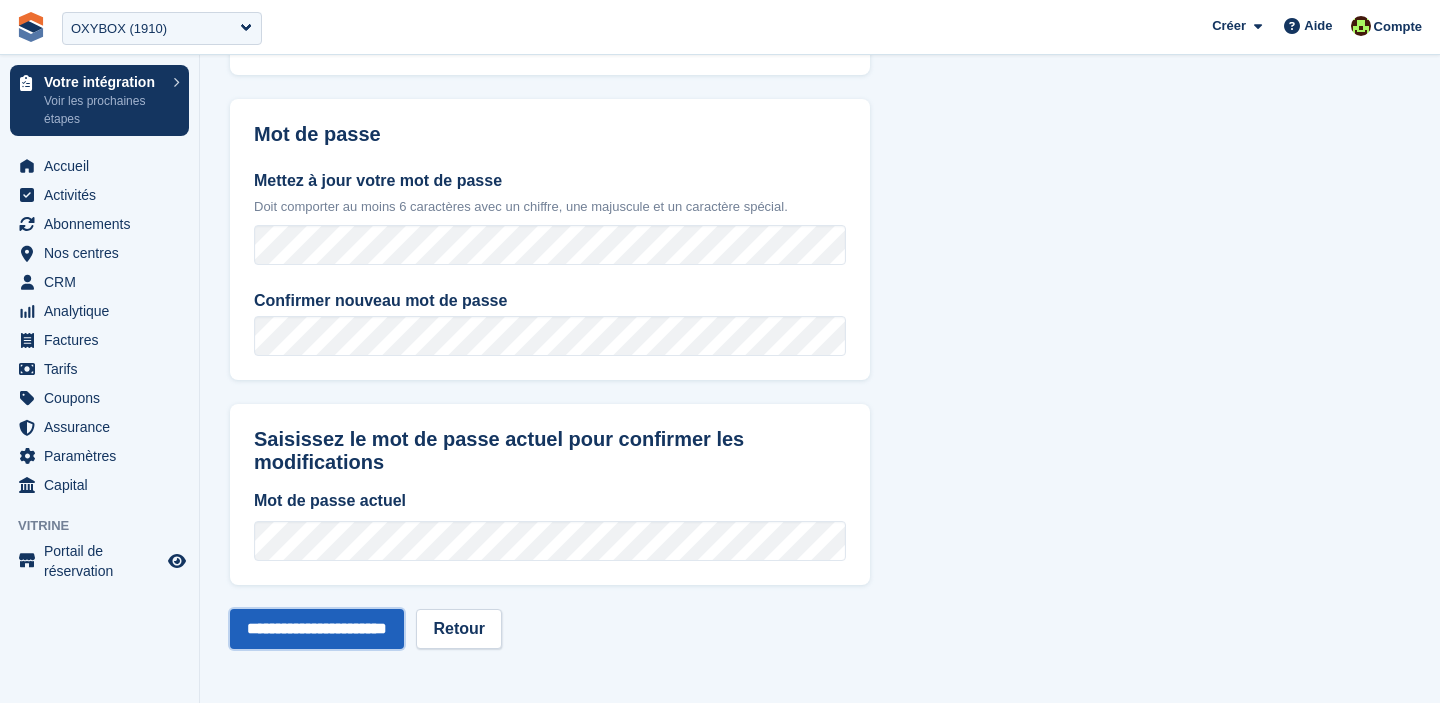 click on "**********" at bounding box center [317, 629] 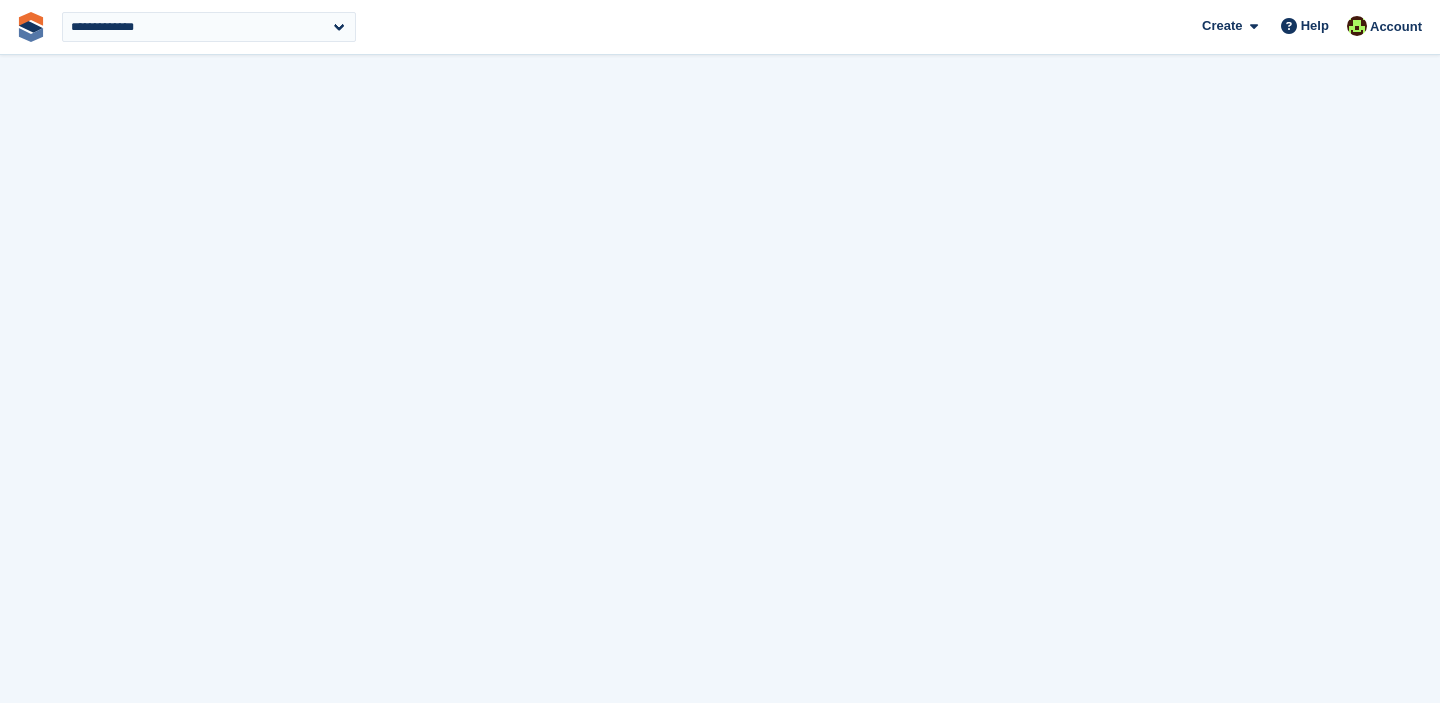 scroll, scrollTop: 0, scrollLeft: 0, axis: both 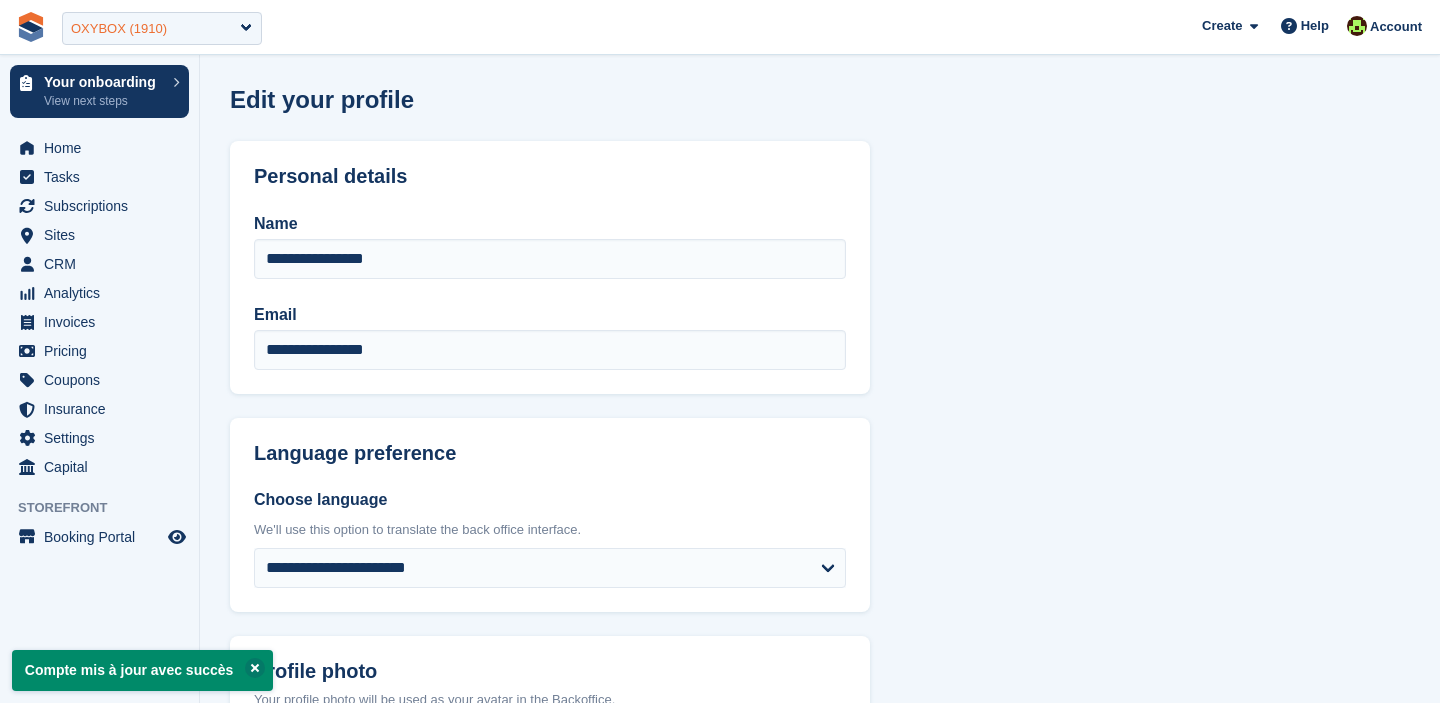 click on "OXYBOX (1910)" at bounding box center (162, 28) 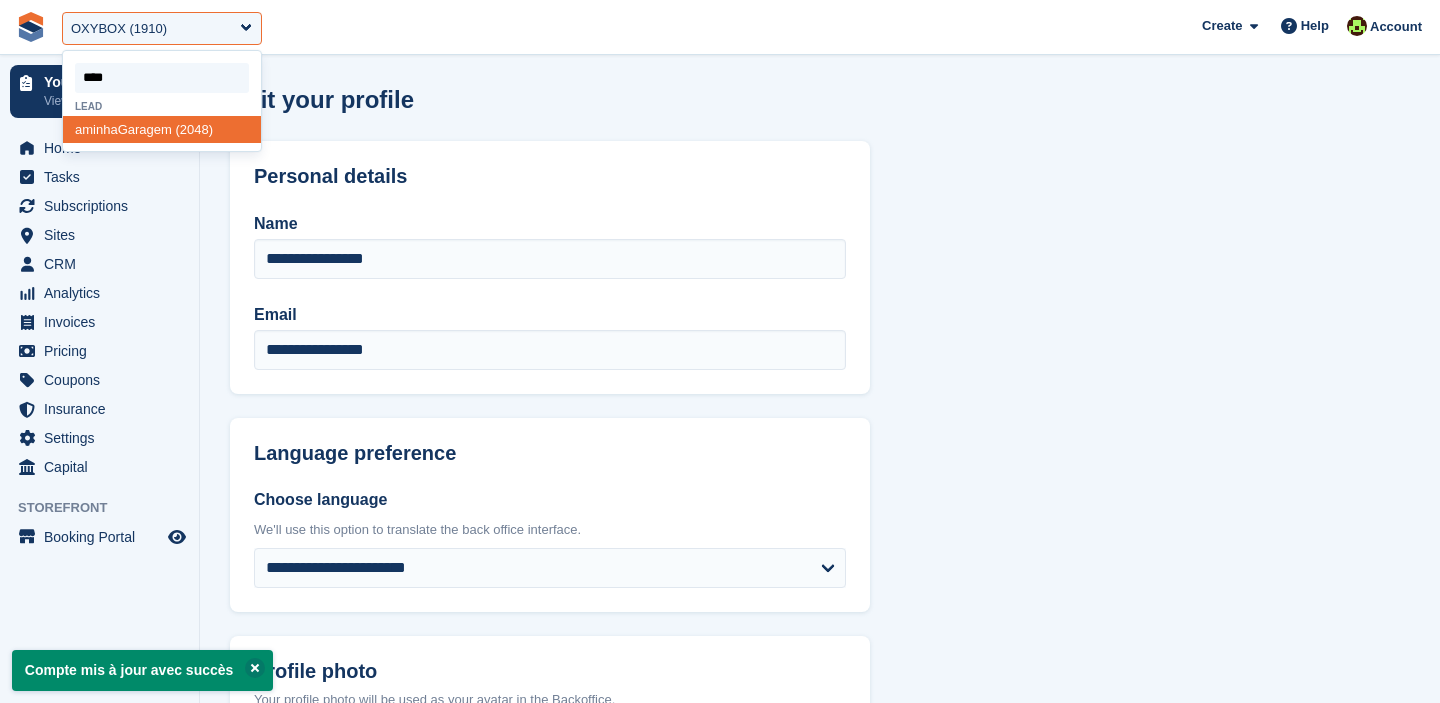 drag, startPoint x: 174, startPoint y: 76, endPoint x: 6, endPoint y: 91, distance: 168.66832 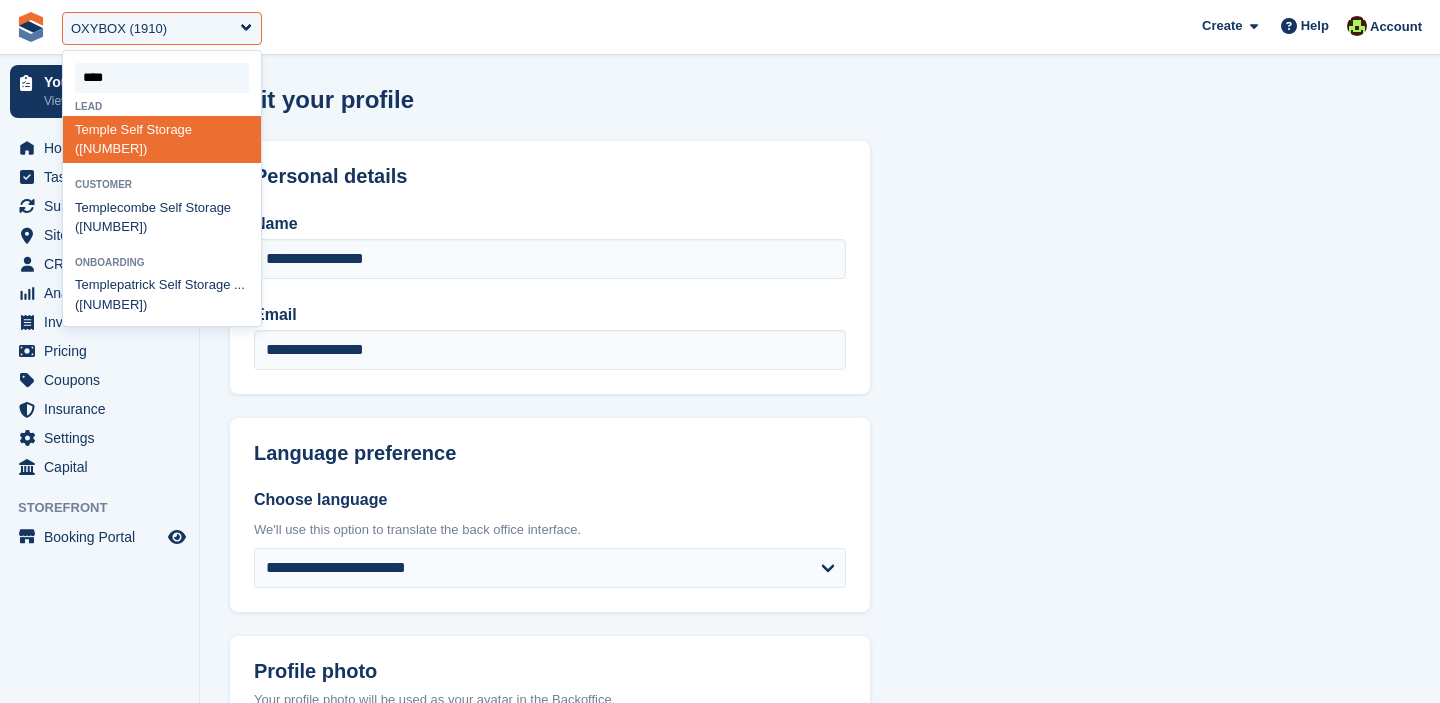 type on "*****" 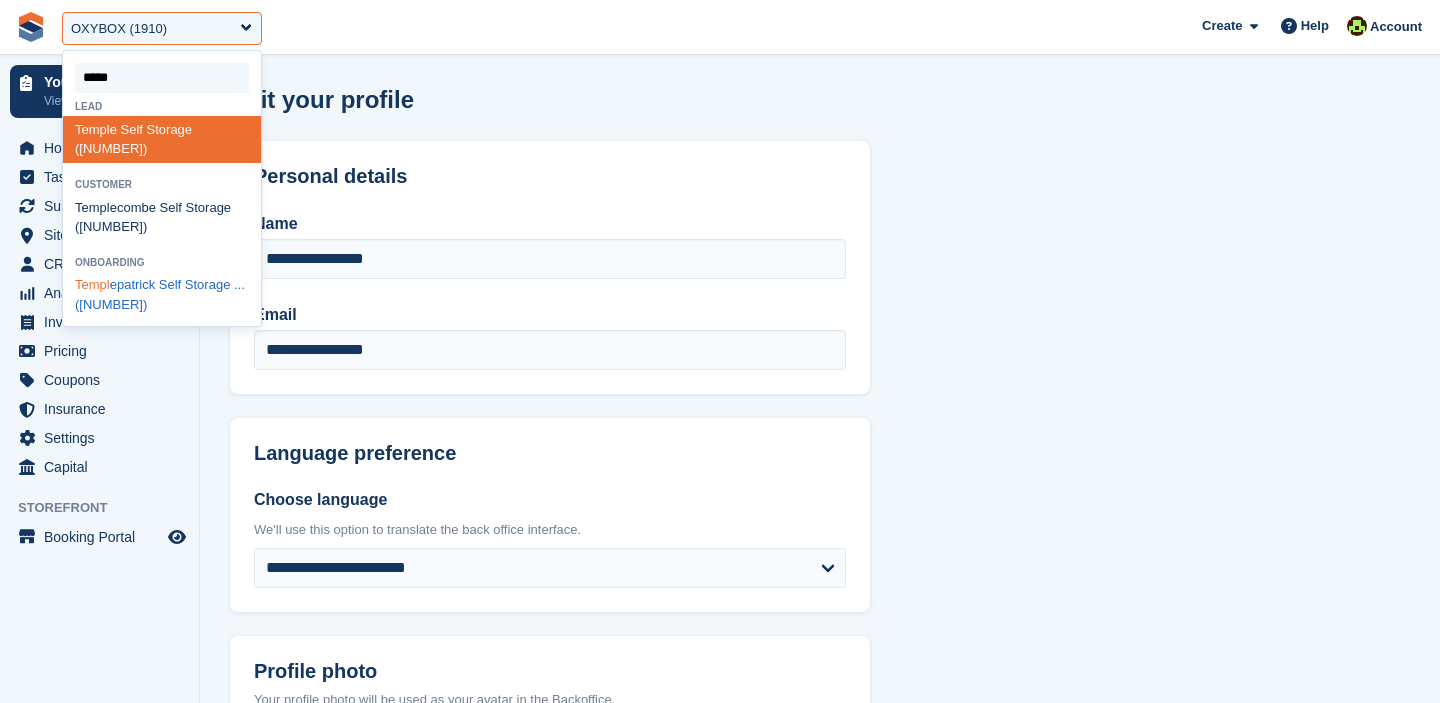 click on "Templ epatrick Self Storage ... (2127)" at bounding box center [162, 295] 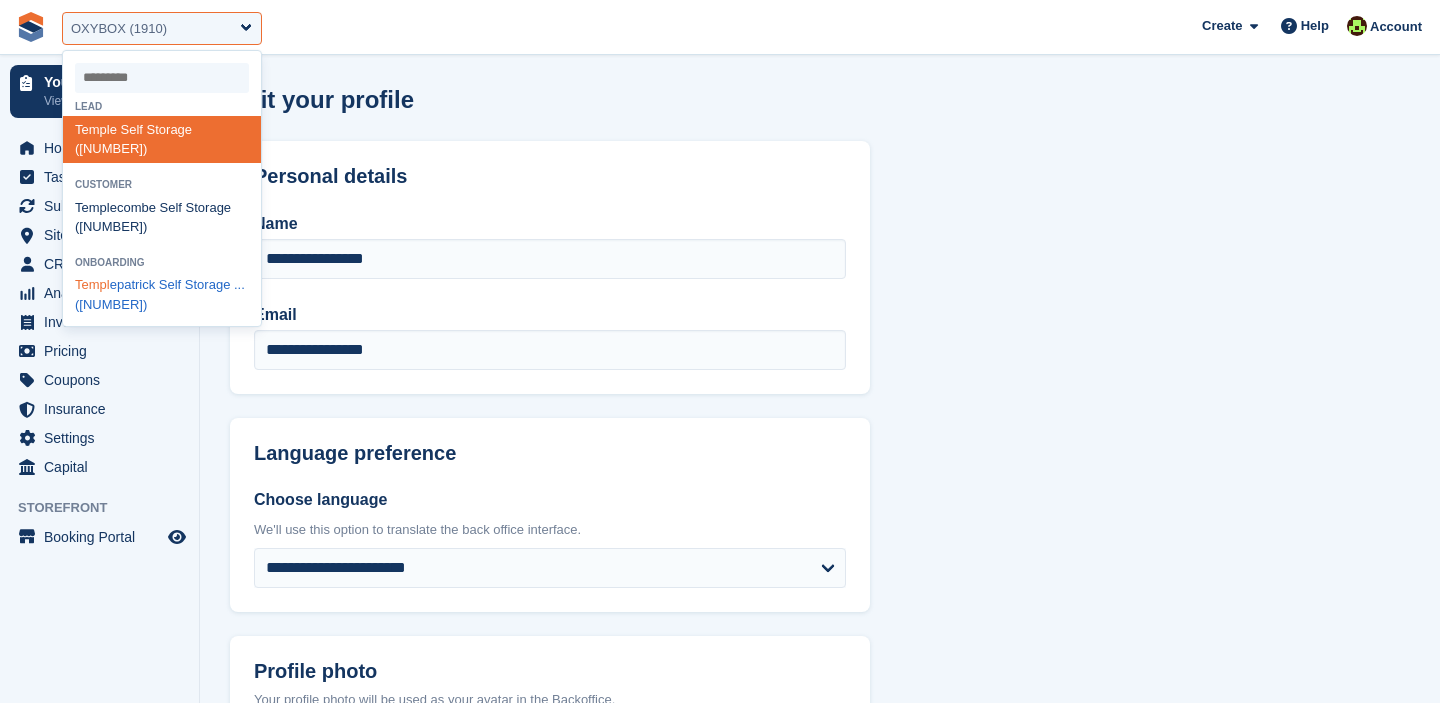 select on "****" 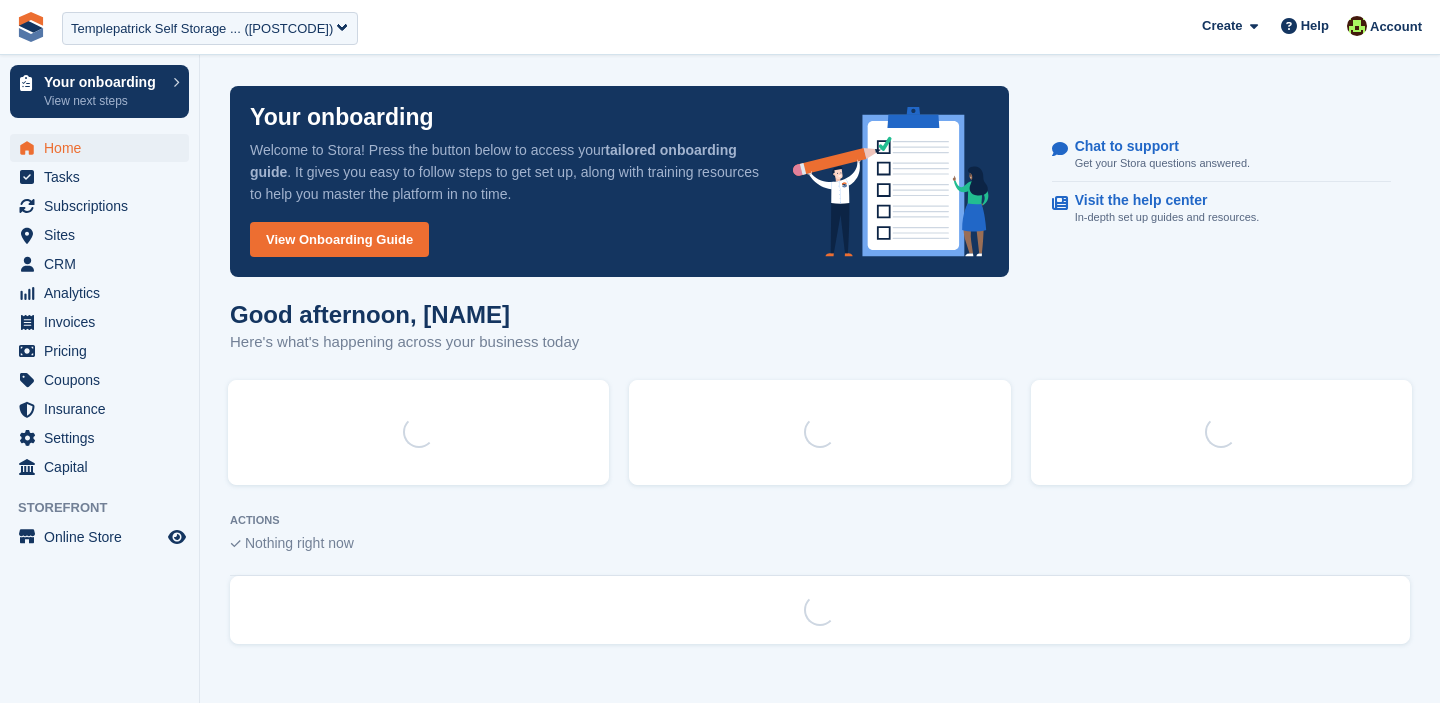 scroll, scrollTop: 0, scrollLeft: 0, axis: both 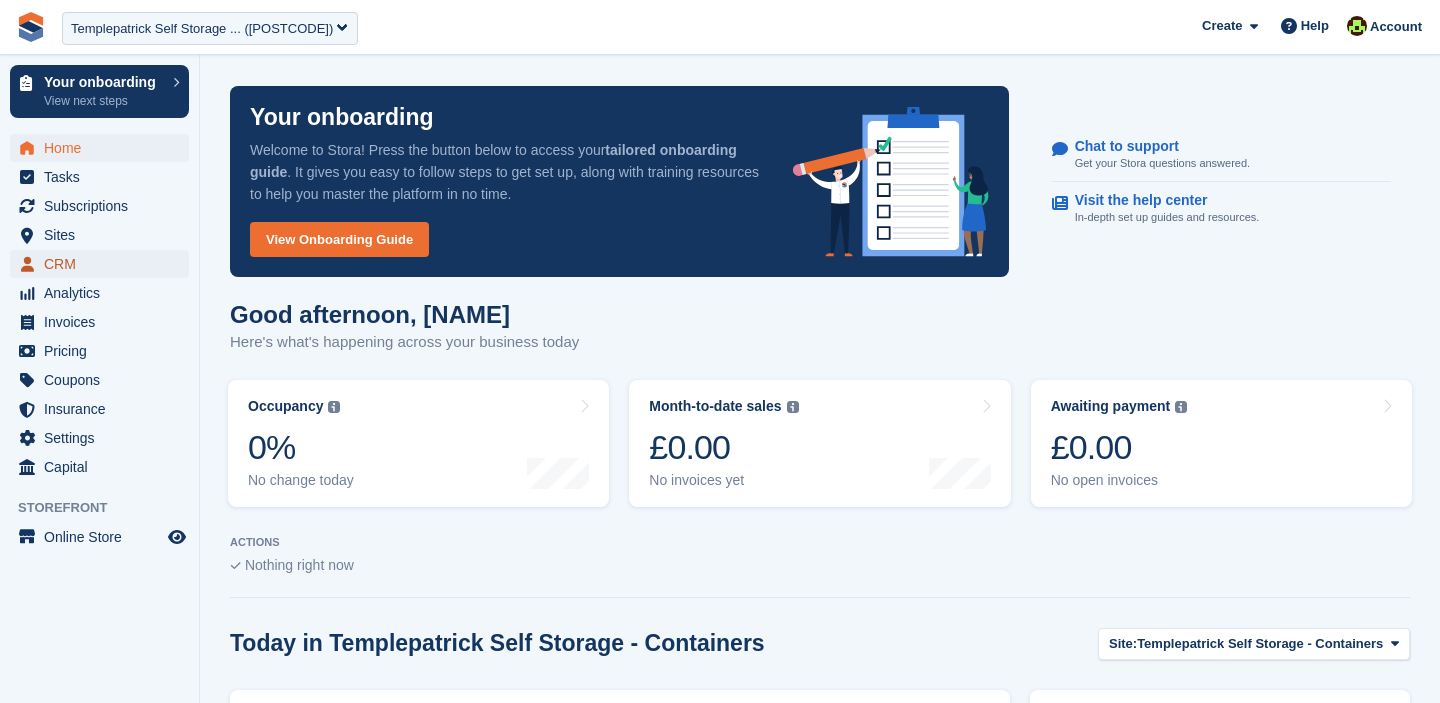 click on "CRM" at bounding box center [104, 264] 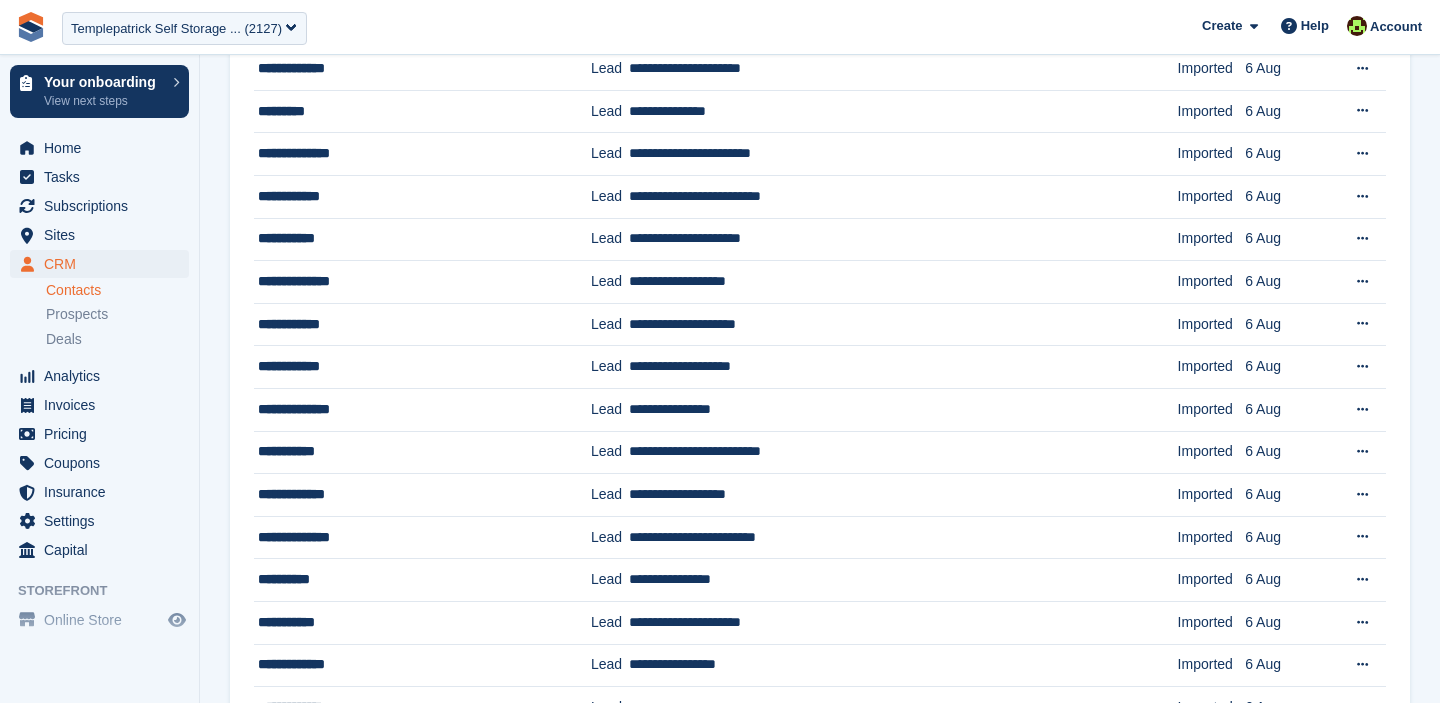 scroll, scrollTop: 1785, scrollLeft: 0, axis: vertical 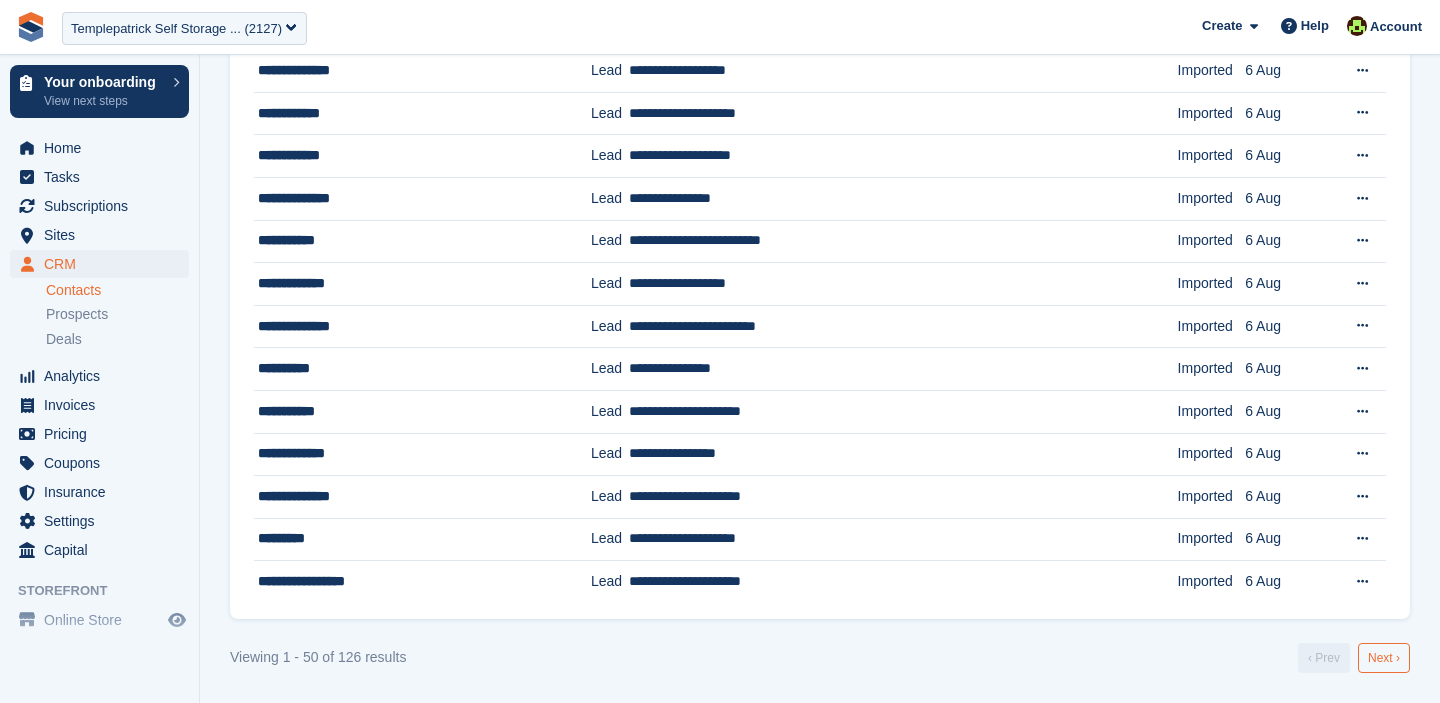 click on "Next ›" at bounding box center (1384, 658) 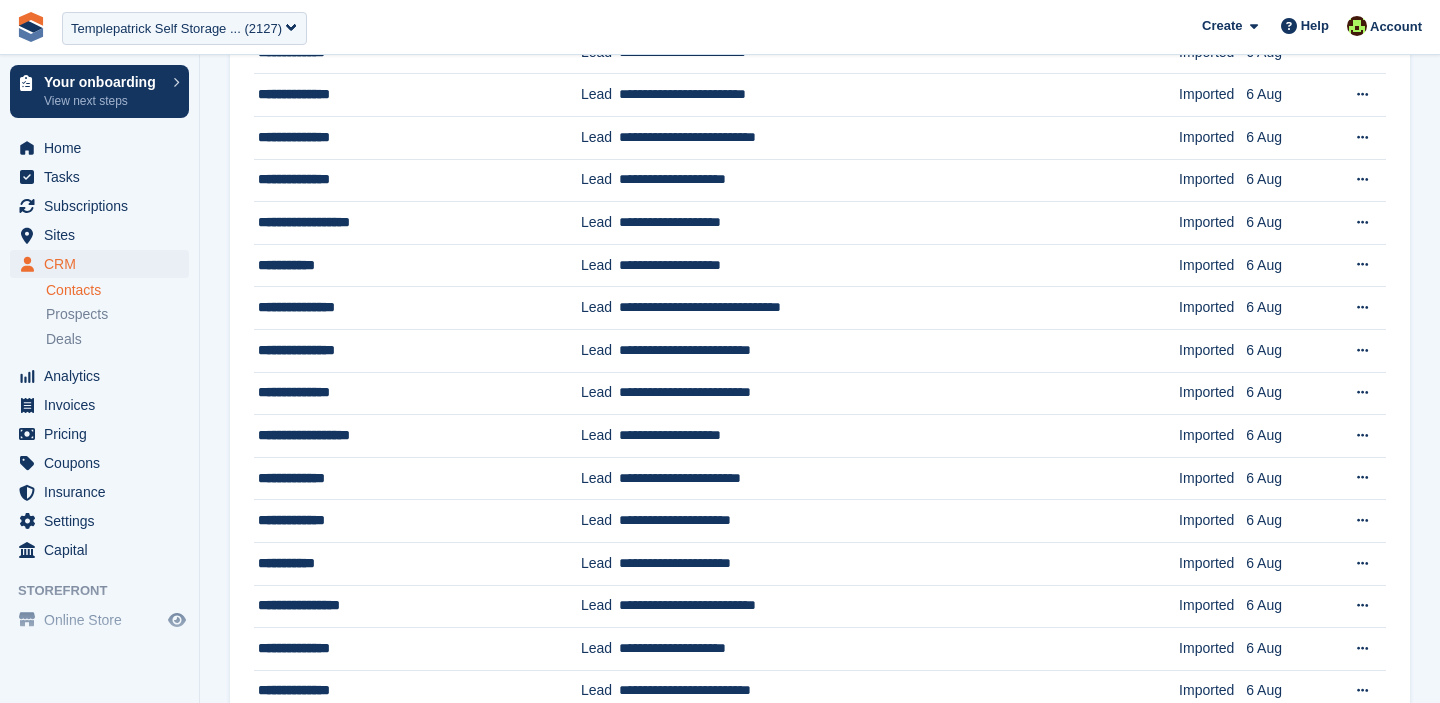 scroll, scrollTop: 1785, scrollLeft: 0, axis: vertical 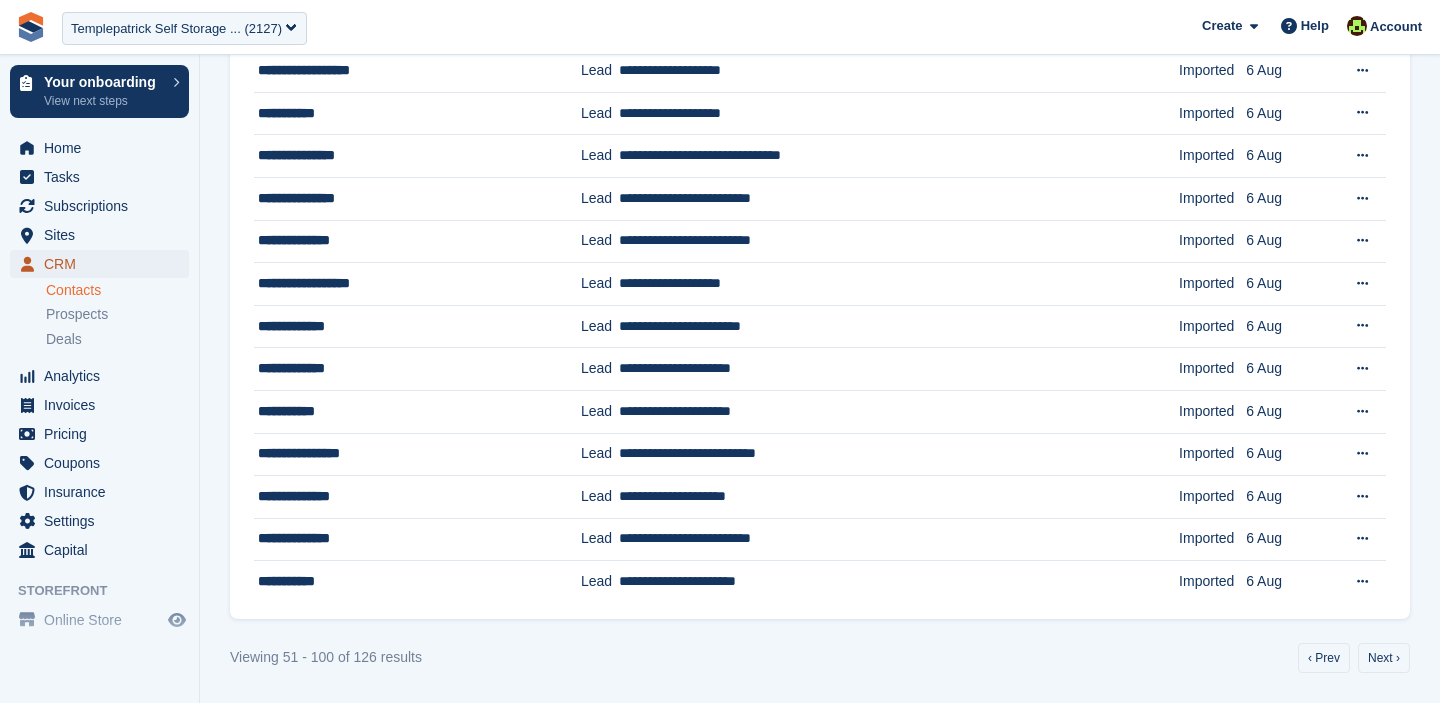 click on "CRM" at bounding box center (104, 264) 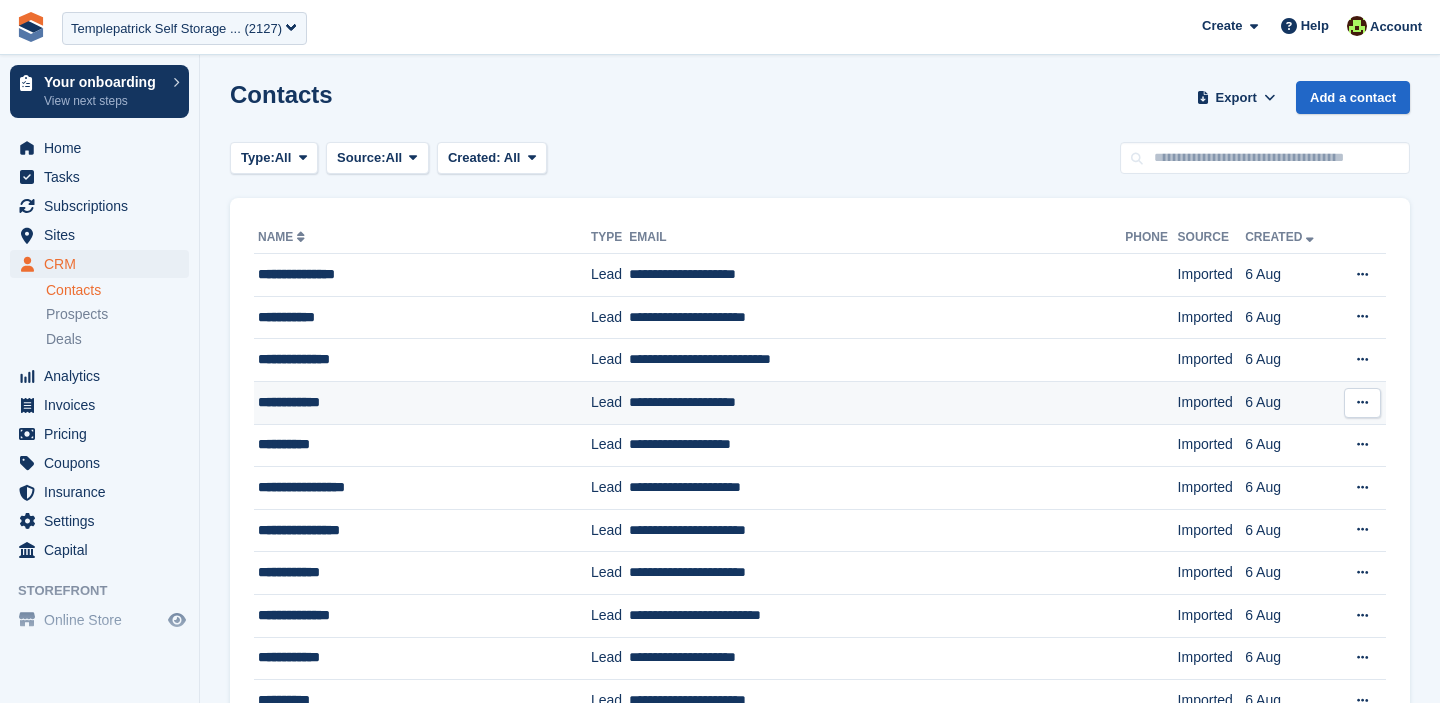 scroll, scrollTop: 0, scrollLeft: 0, axis: both 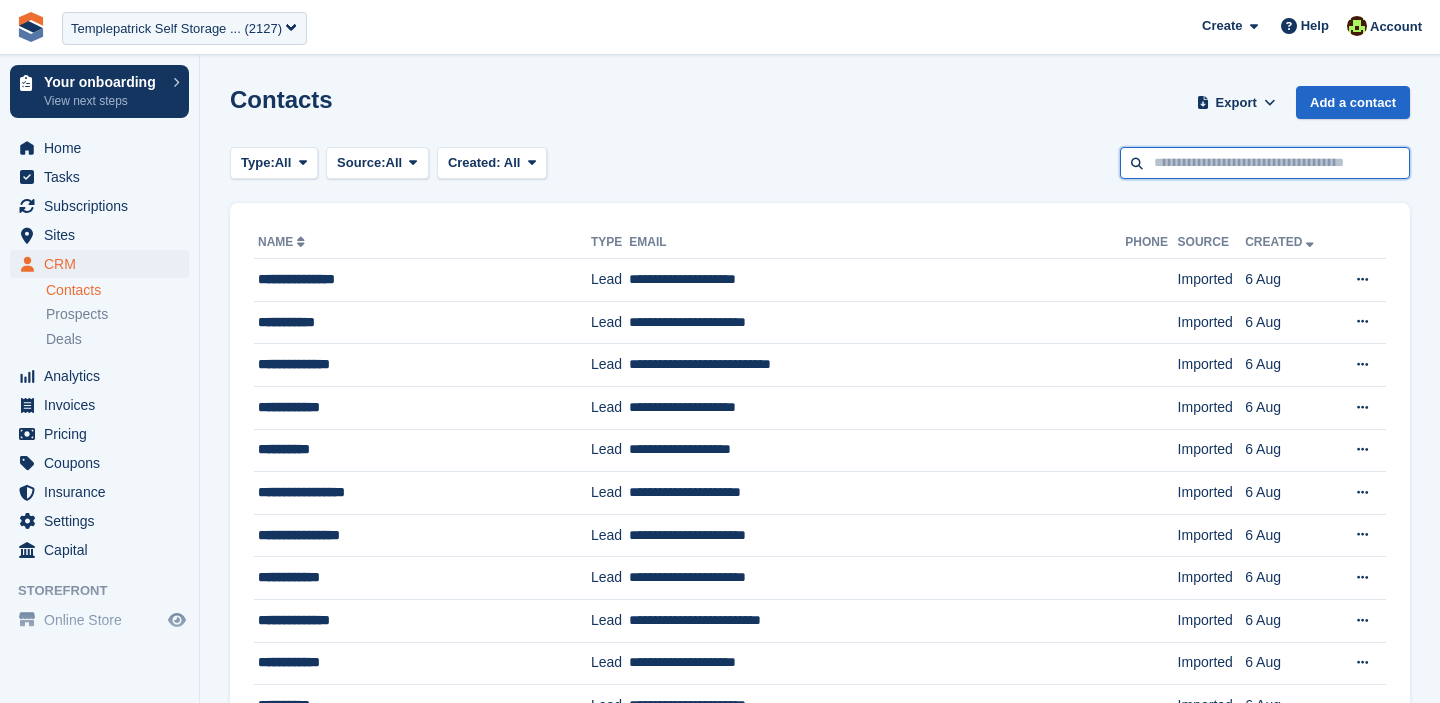 click at bounding box center [1265, 163] 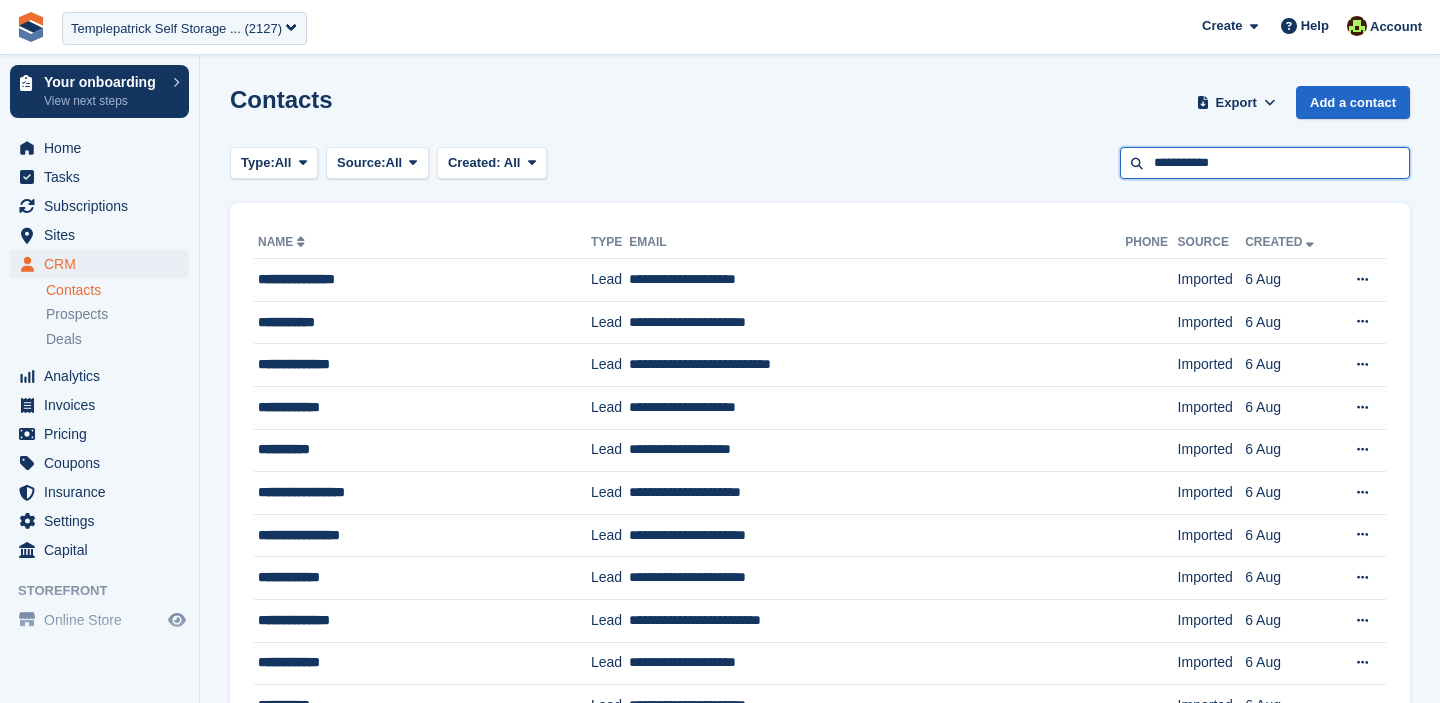 type on "**********" 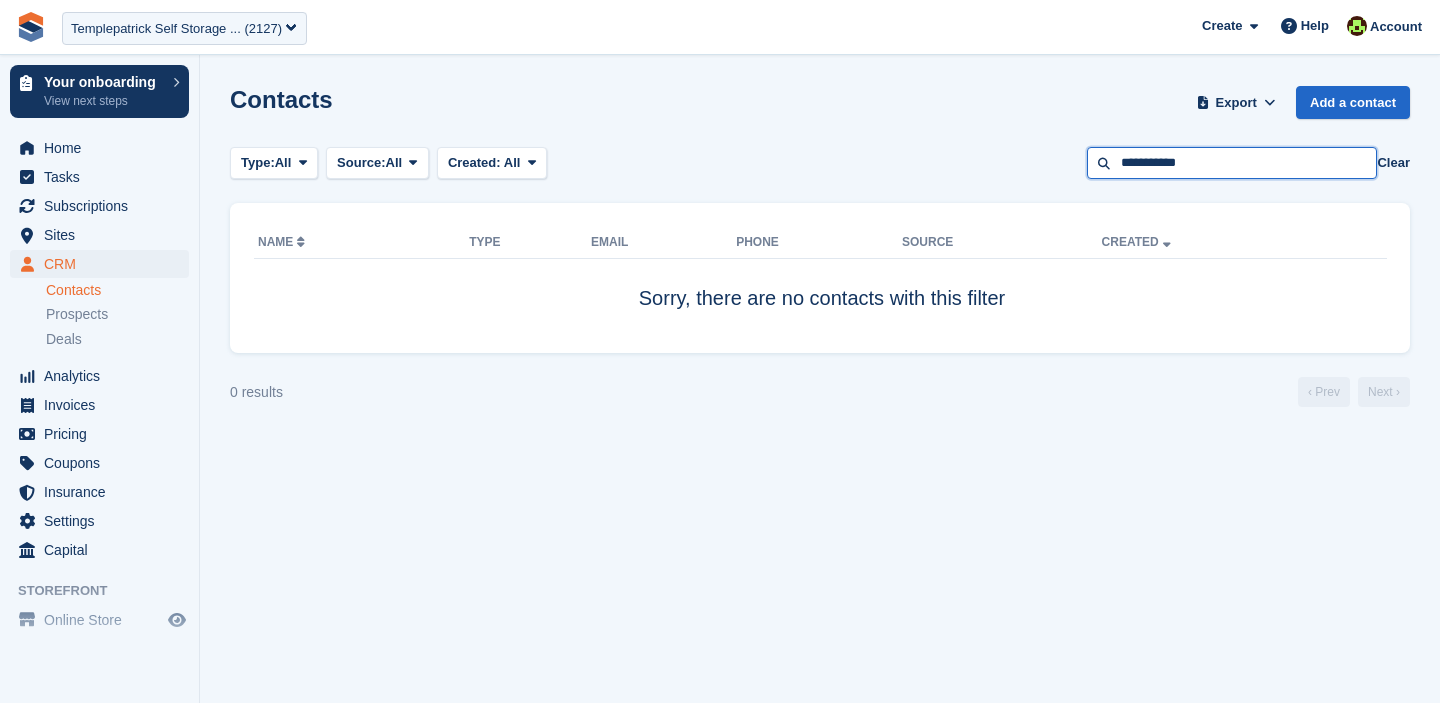drag, startPoint x: 1209, startPoint y: 163, endPoint x: 995, endPoint y: 131, distance: 216.3793 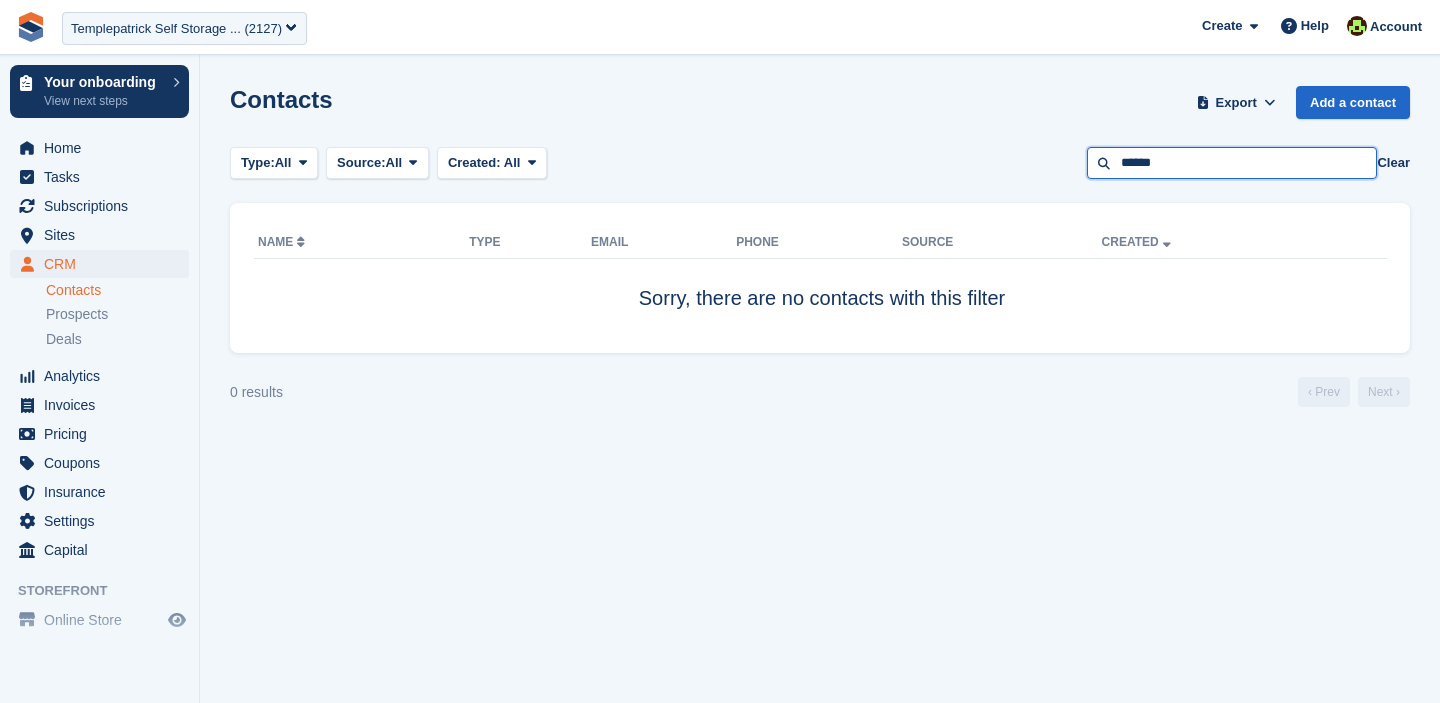 type on "******" 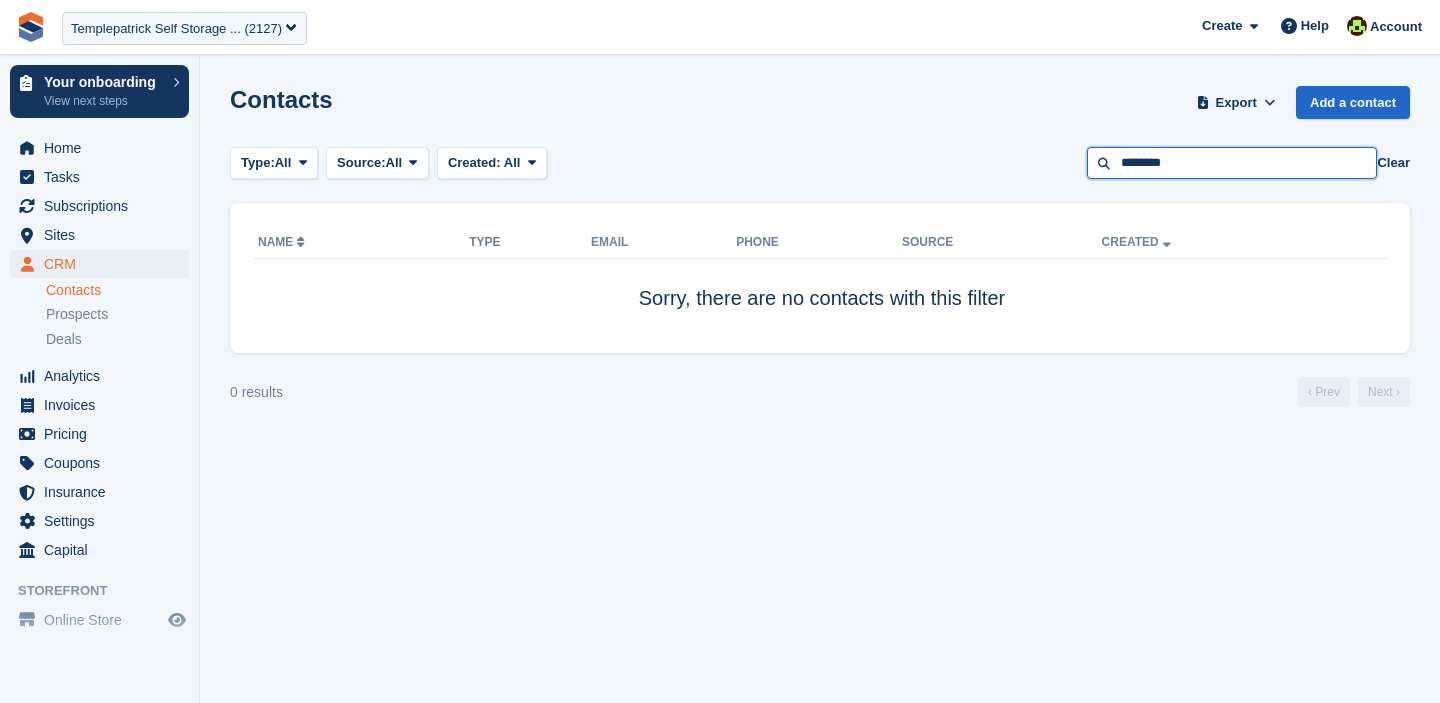 type on "********" 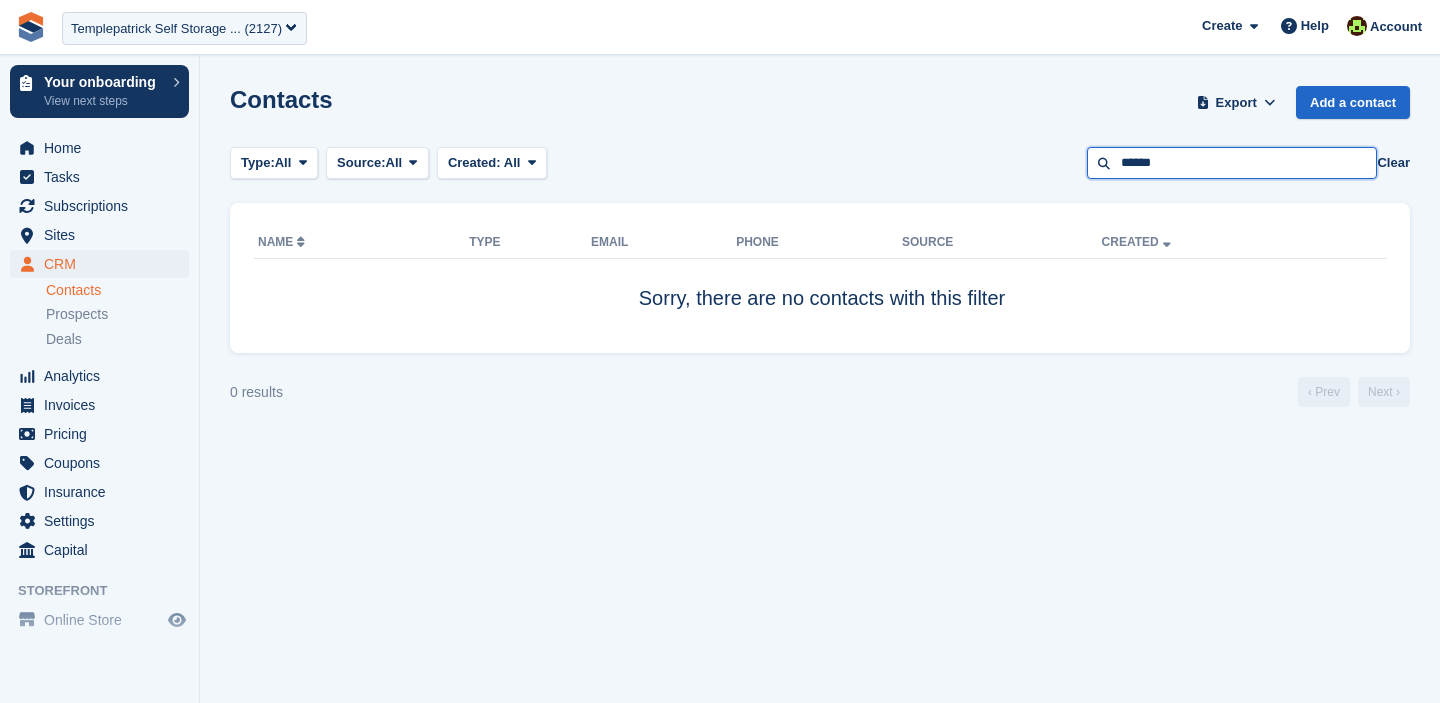type on "******" 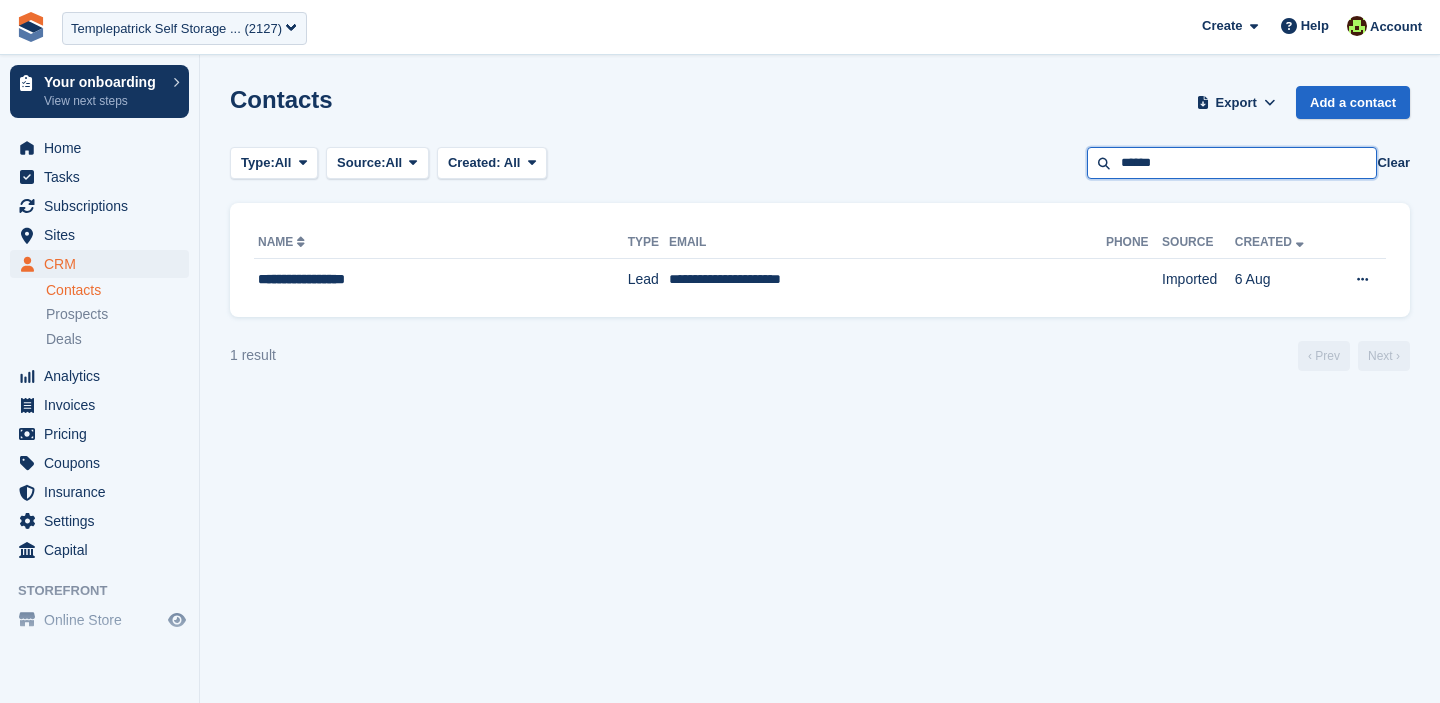 drag, startPoint x: 1194, startPoint y: 168, endPoint x: 1042, endPoint y: 162, distance: 152.11838 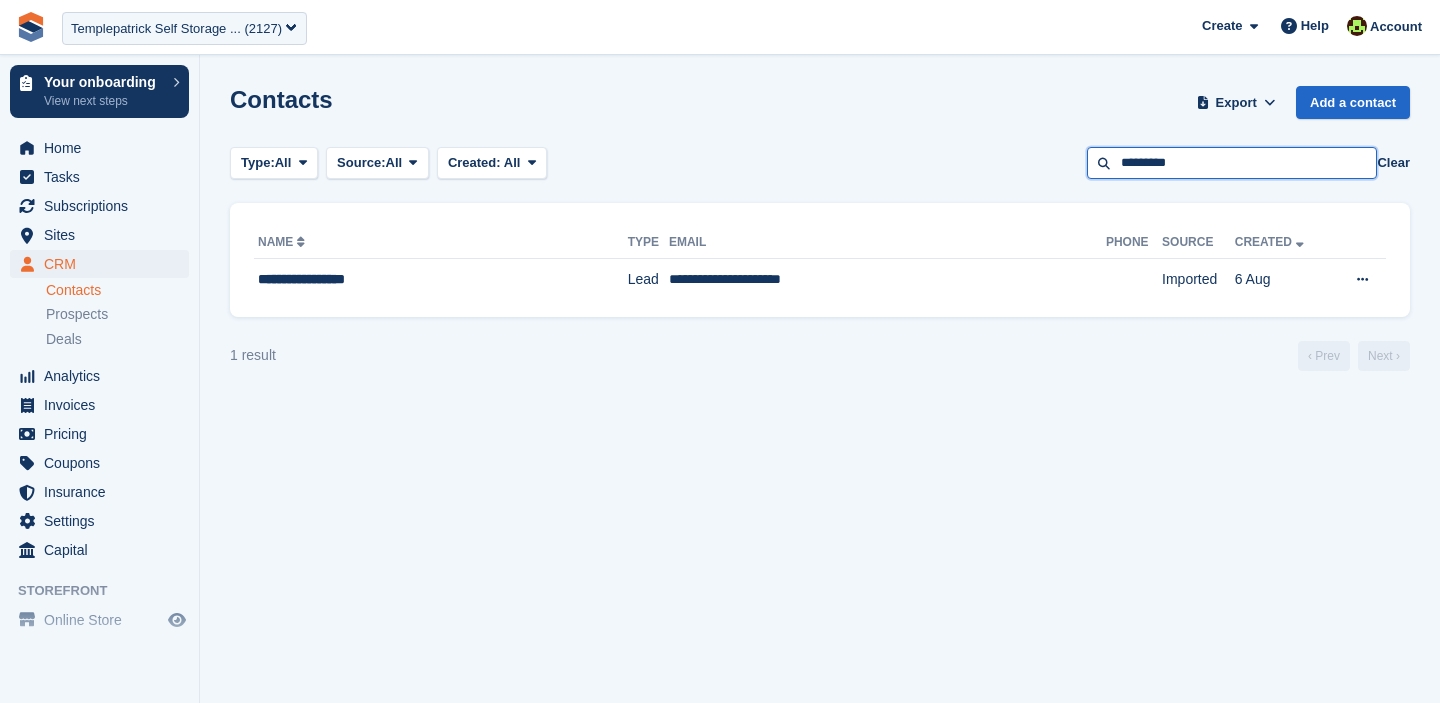 type on "*********" 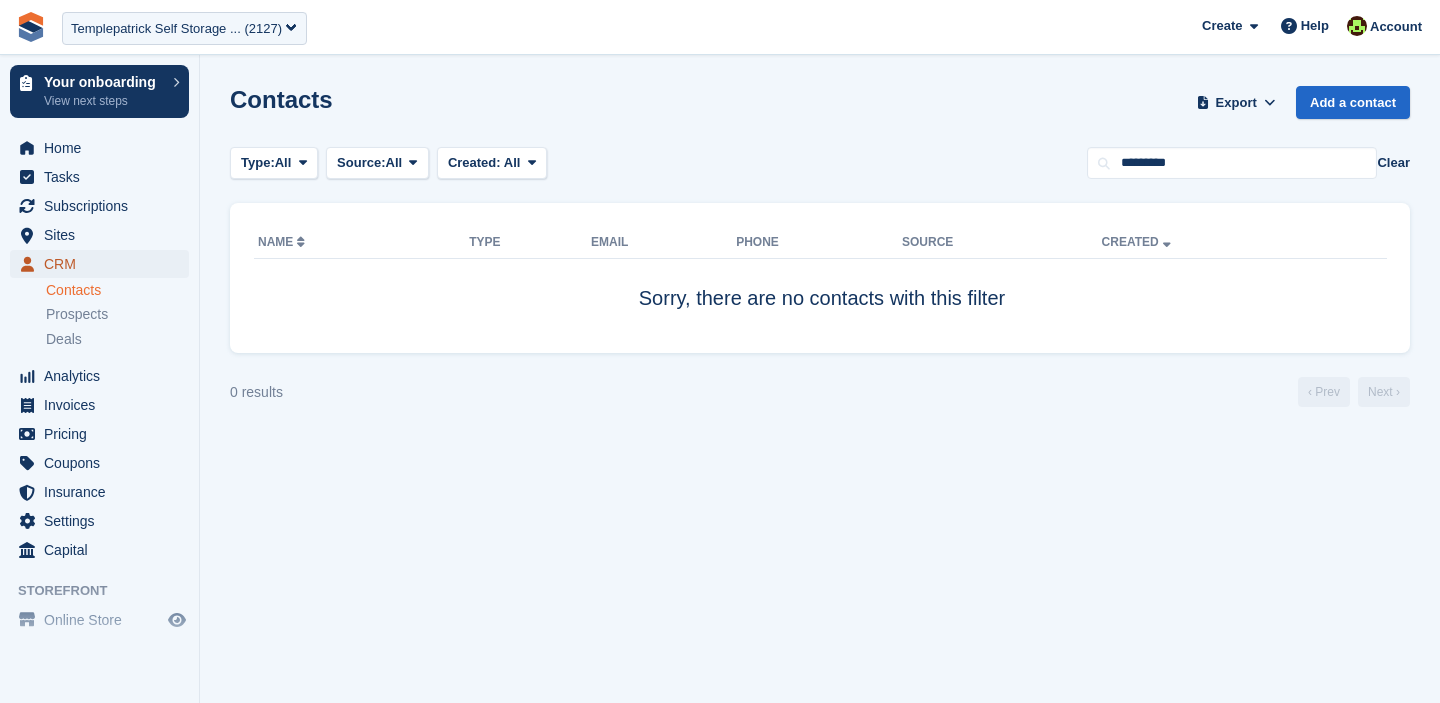 click on "CRM" at bounding box center [104, 264] 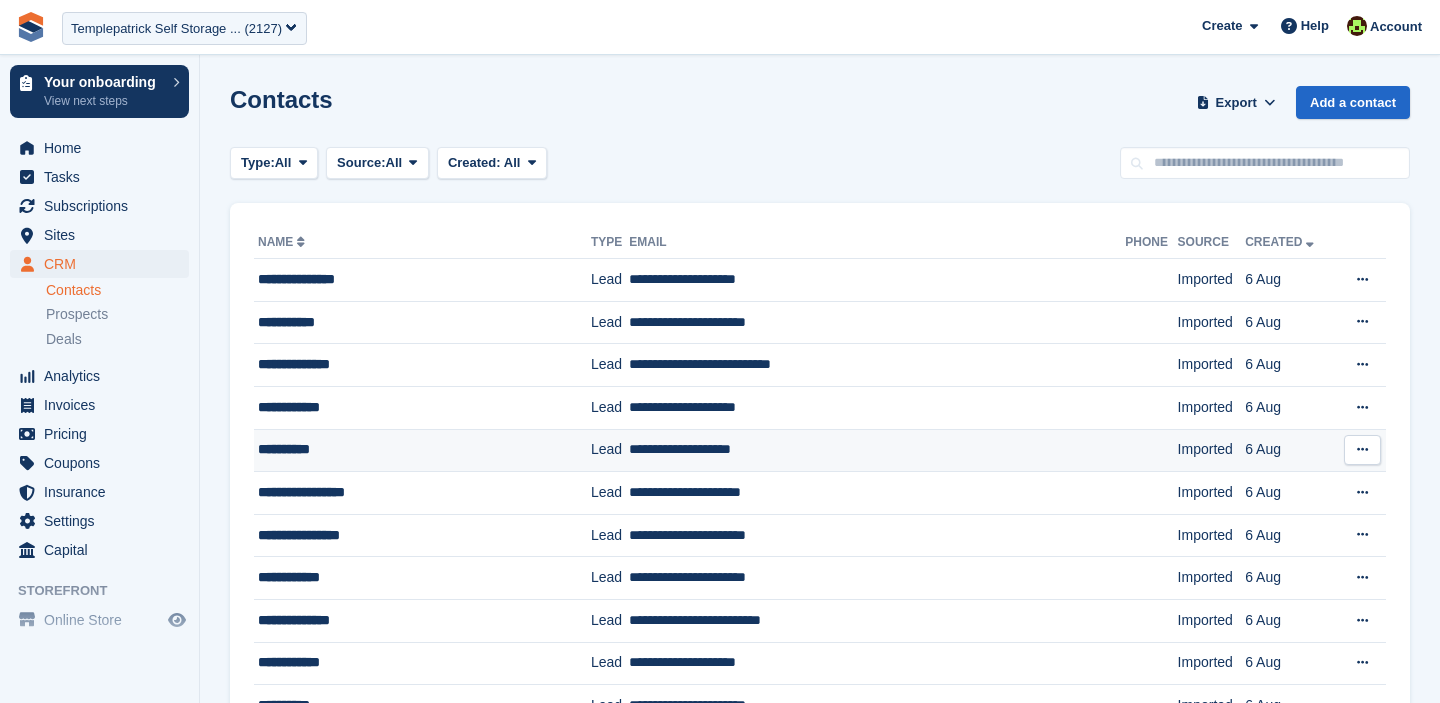 scroll, scrollTop: 1785, scrollLeft: 0, axis: vertical 